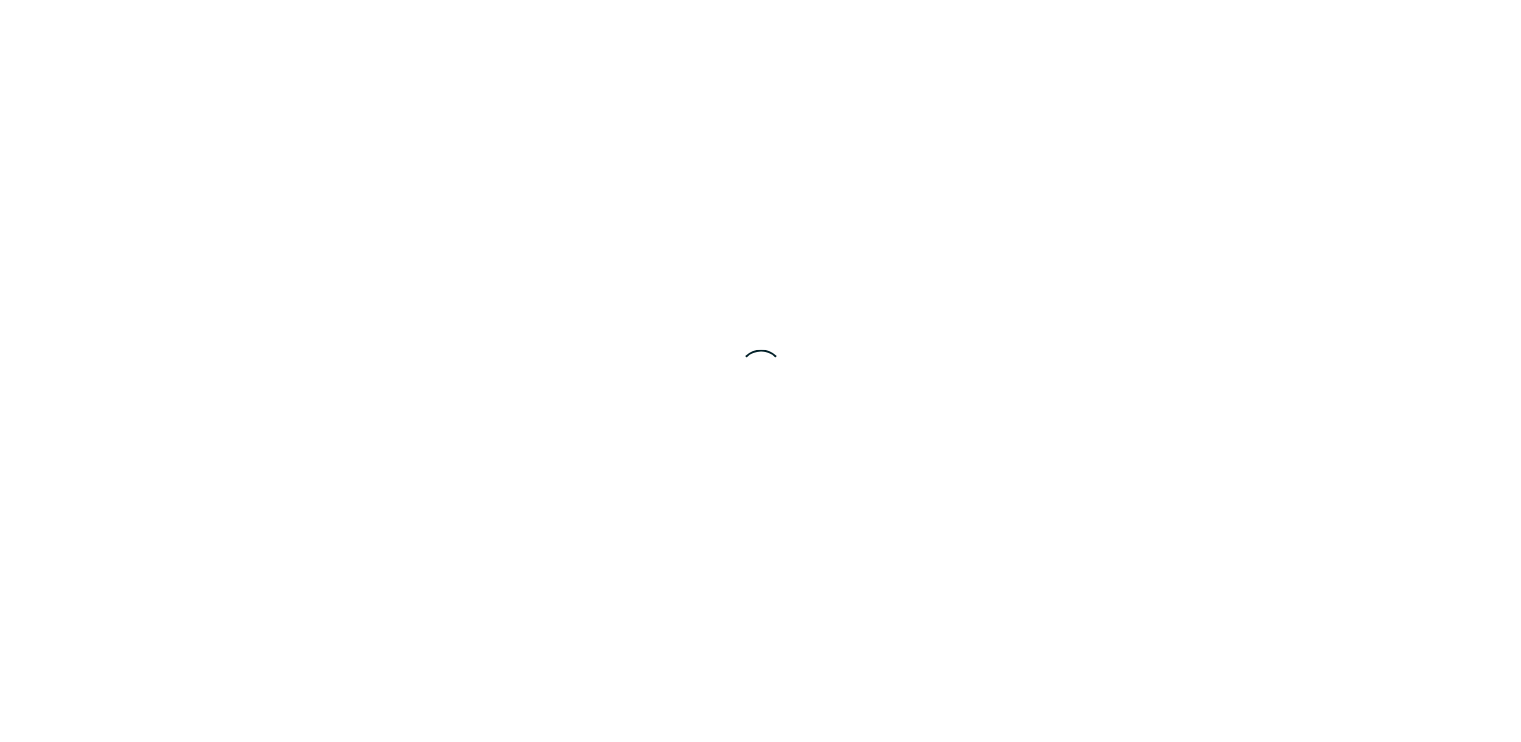 scroll, scrollTop: 0, scrollLeft: 0, axis: both 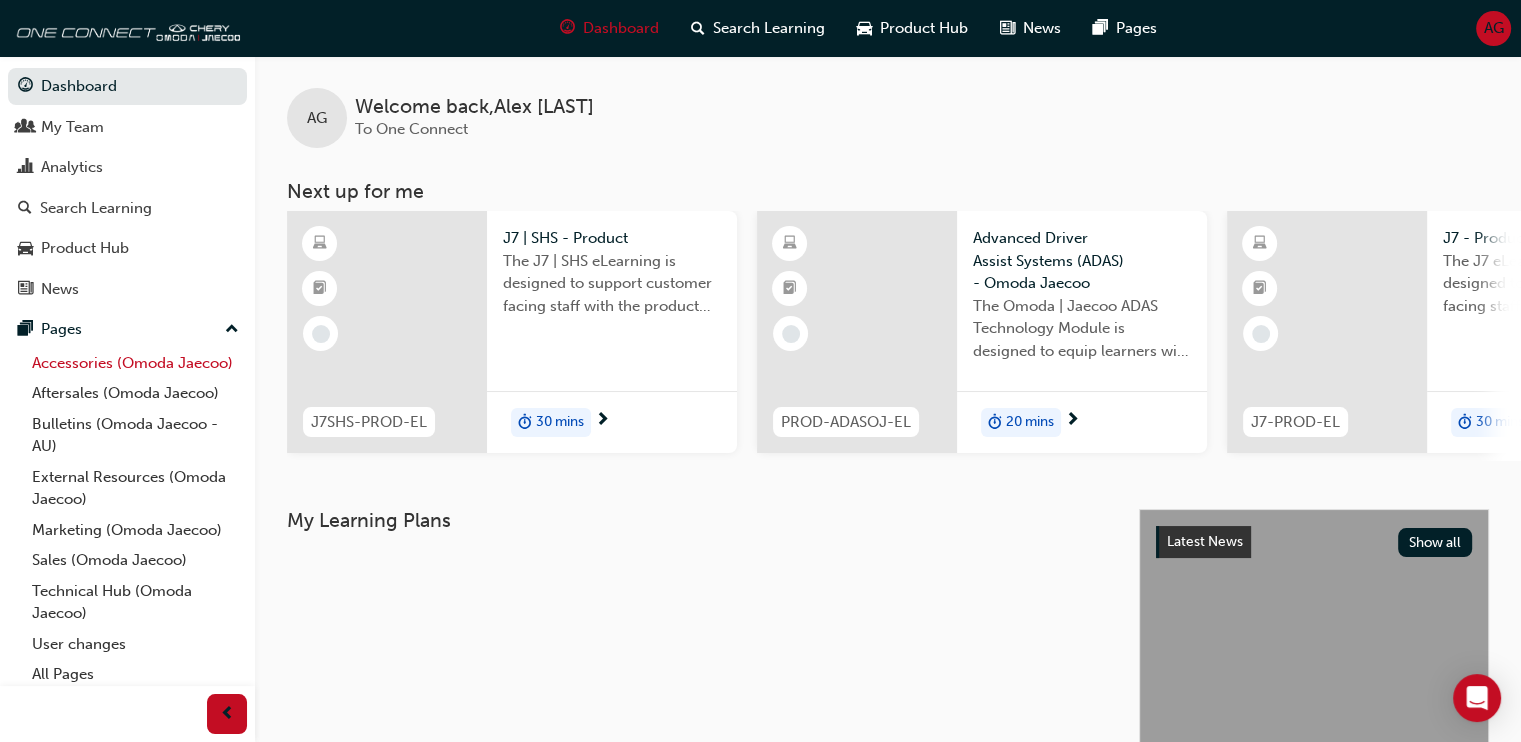 click on "Accessories (Omoda Jaecoo)" at bounding box center [135, 363] 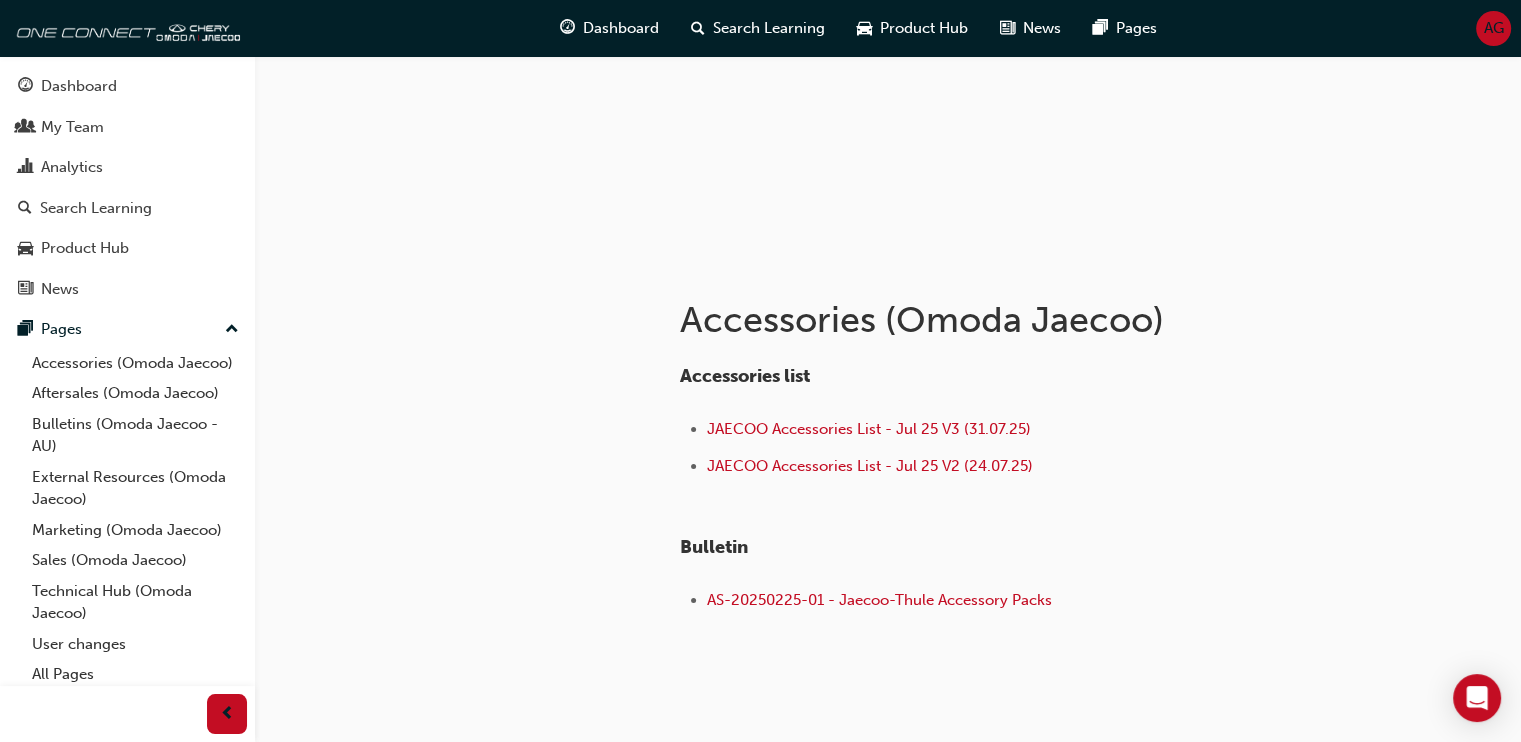 scroll, scrollTop: 200, scrollLeft: 0, axis: vertical 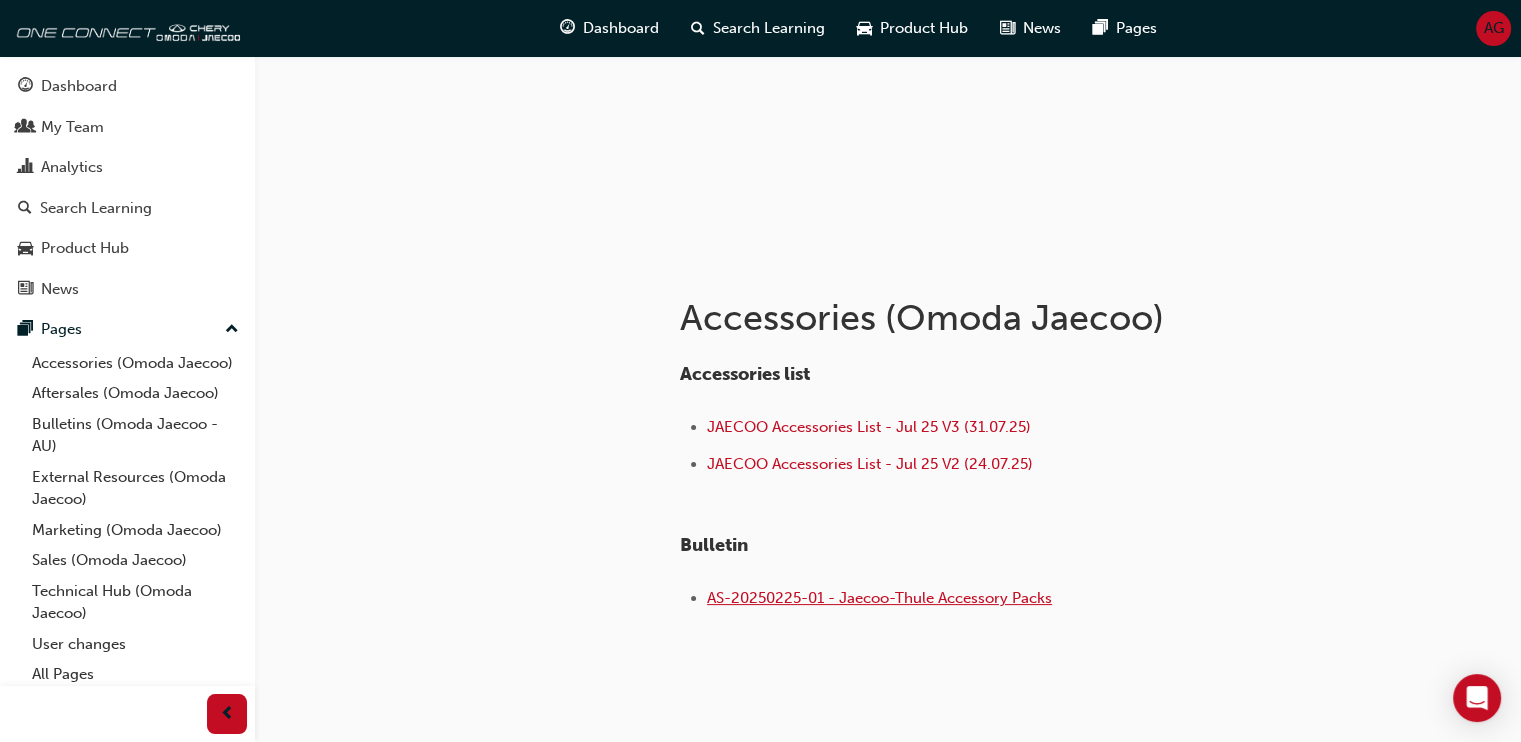 click on "AS-20250225-01 - Jaecoo-Thule Accessory Packs" at bounding box center (879, 598) 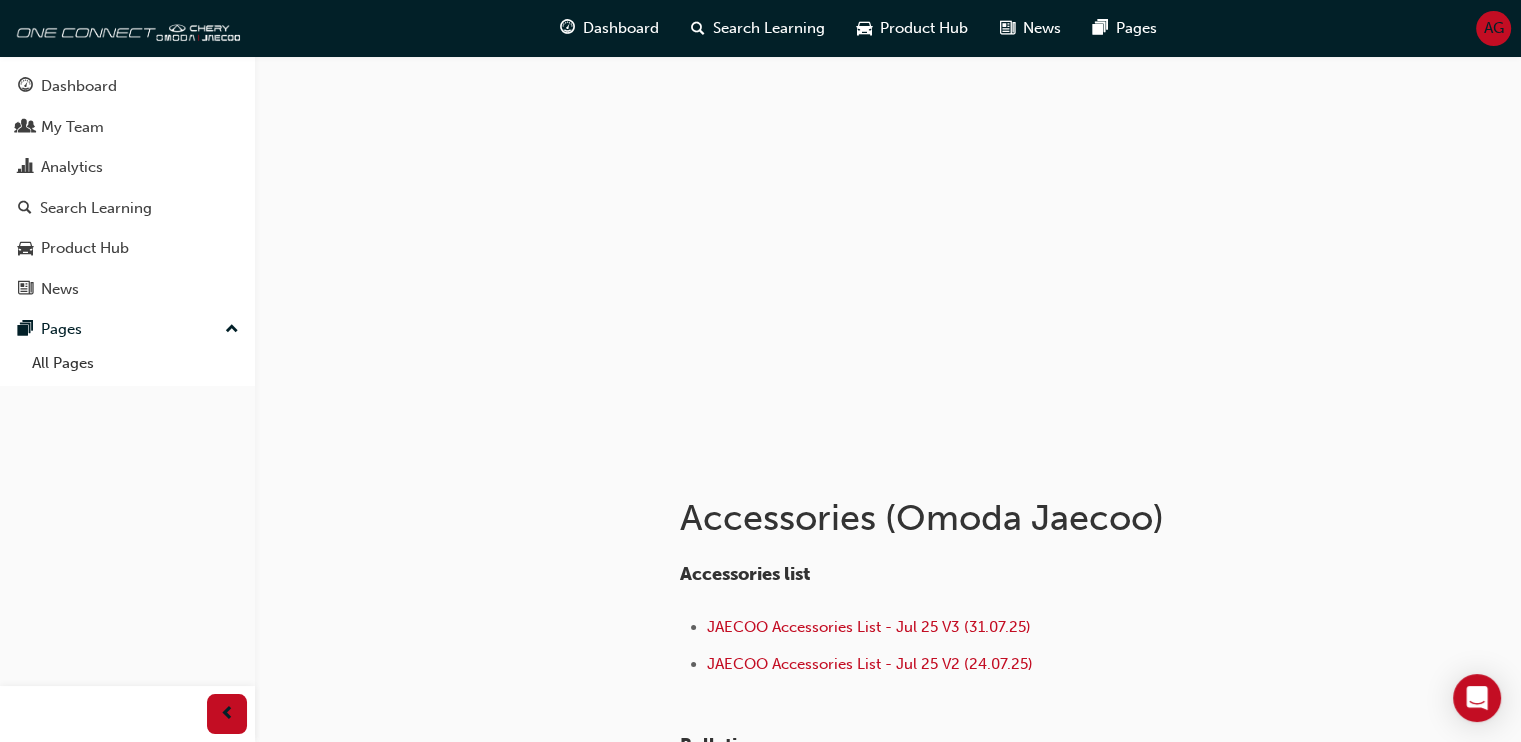 scroll, scrollTop: 100, scrollLeft: 0, axis: vertical 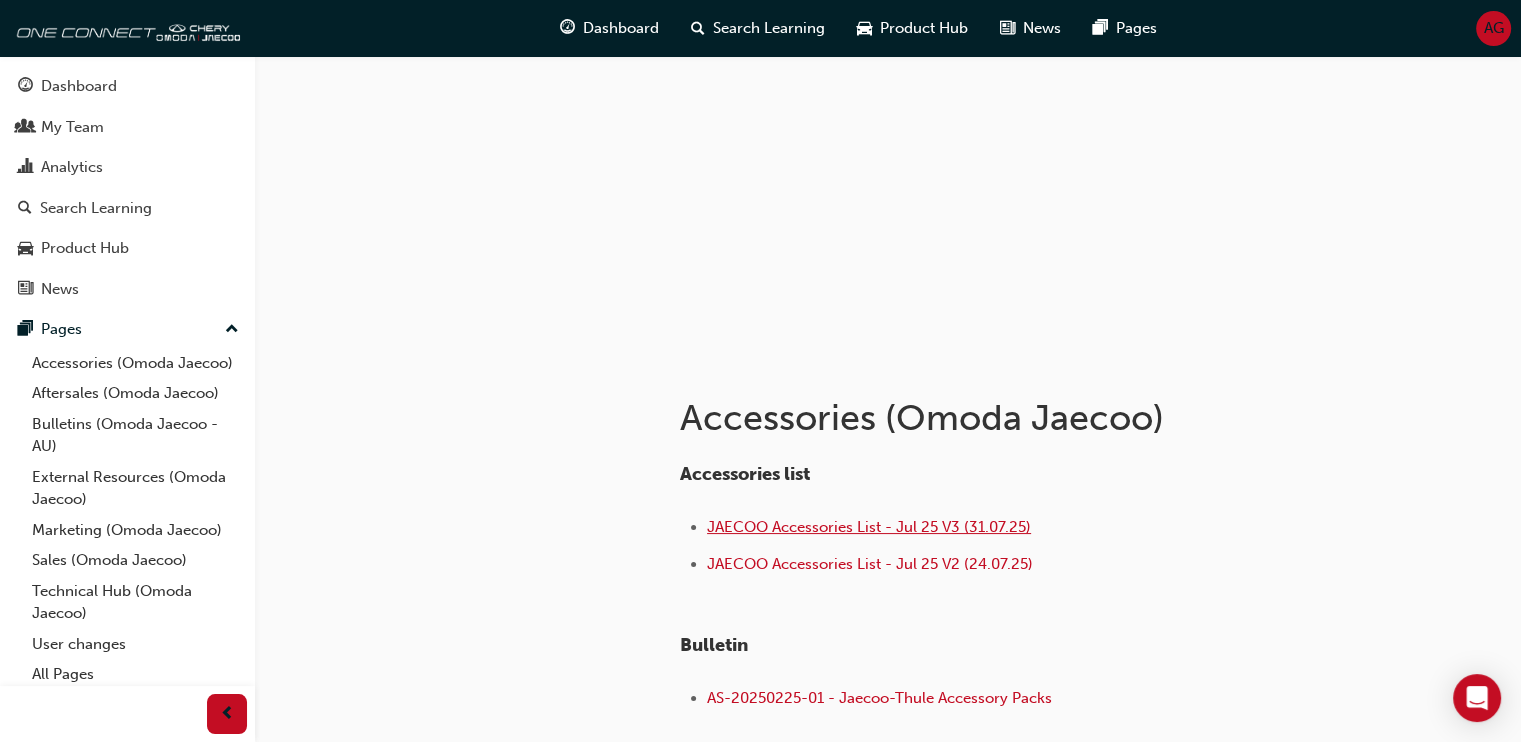 click on "JAECOO Accessories List - Jul 25 V3 (31.07.25)" at bounding box center [869, 527] 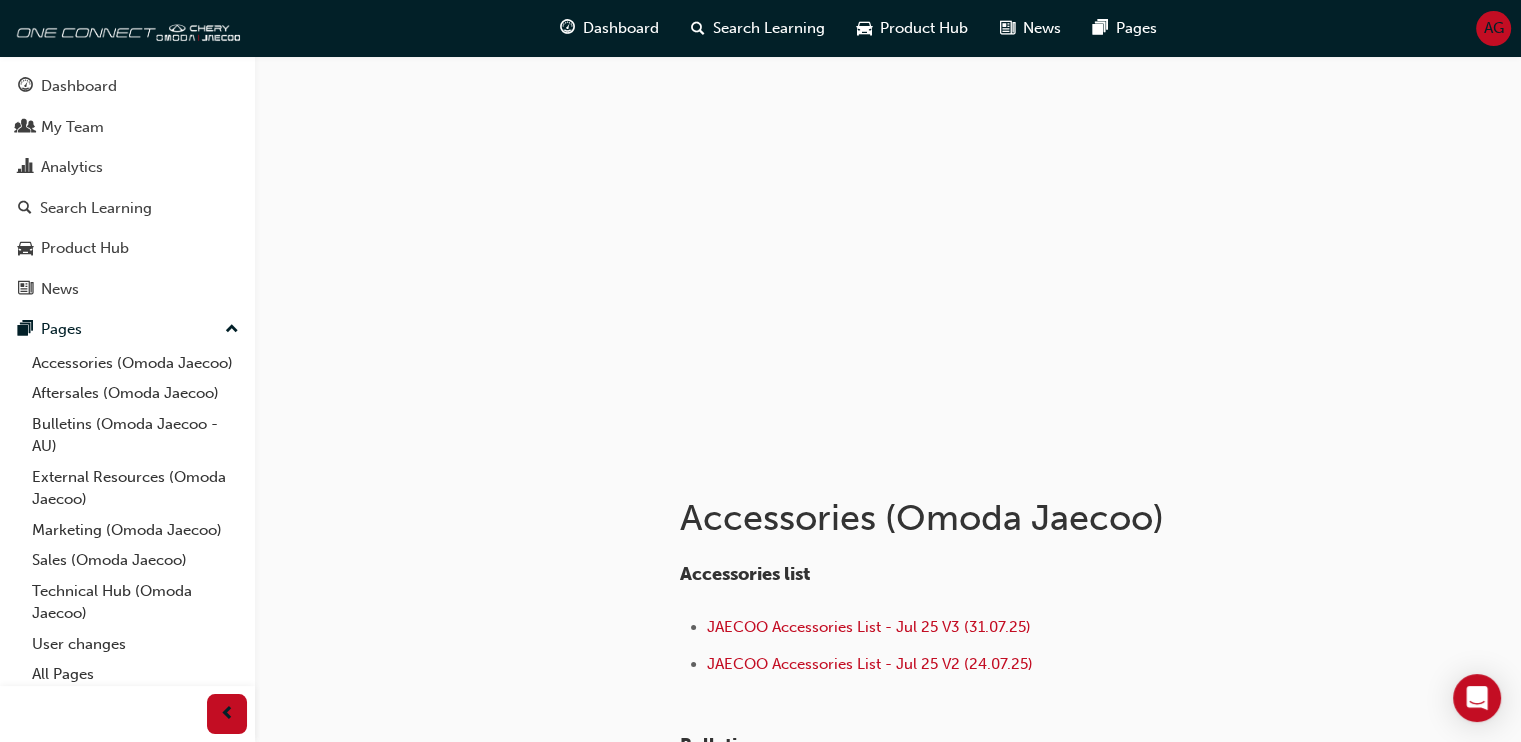 scroll, scrollTop: 100, scrollLeft: 0, axis: vertical 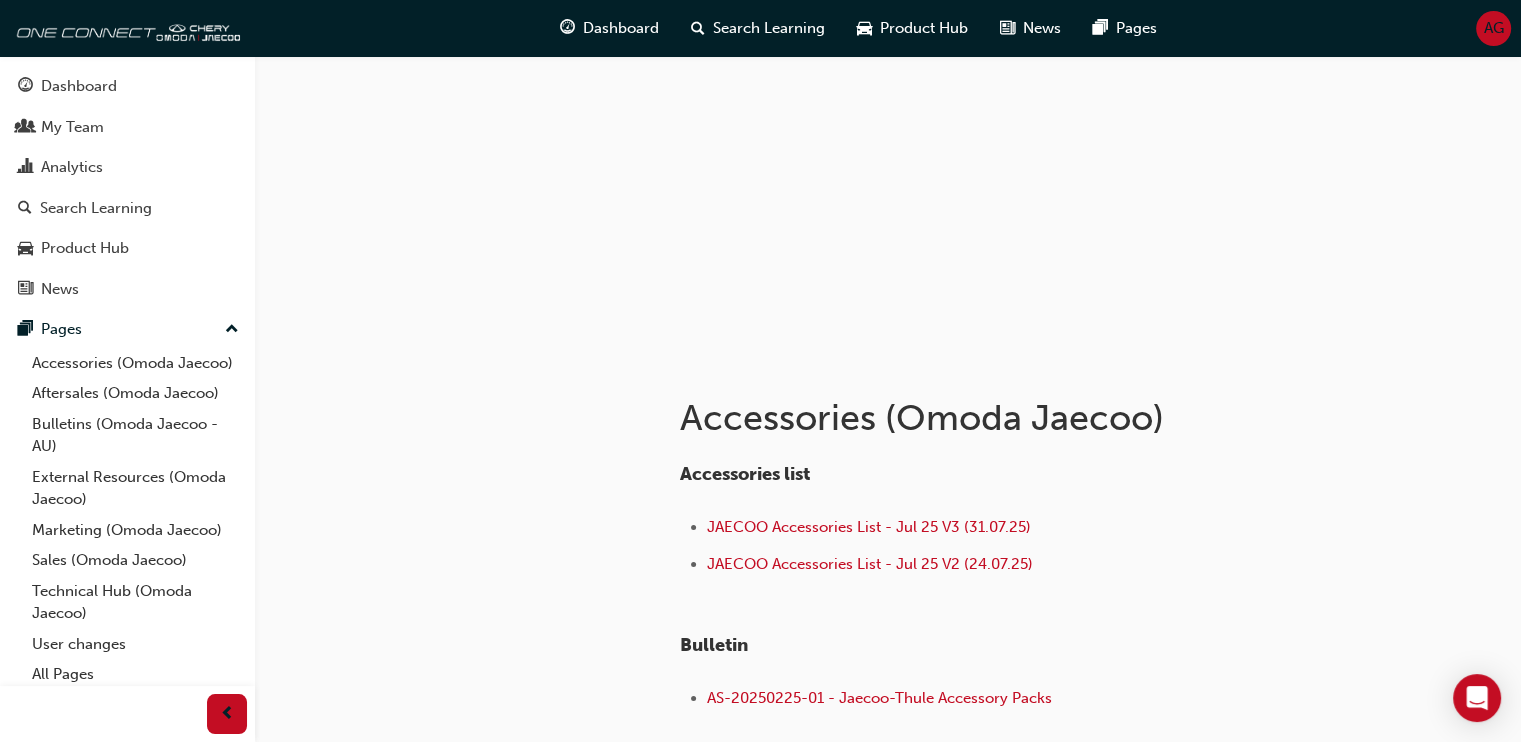 drag, startPoint x: 273, startPoint y: 355, endPoint x: 268, endPoint y: 394, distance: 39.319206 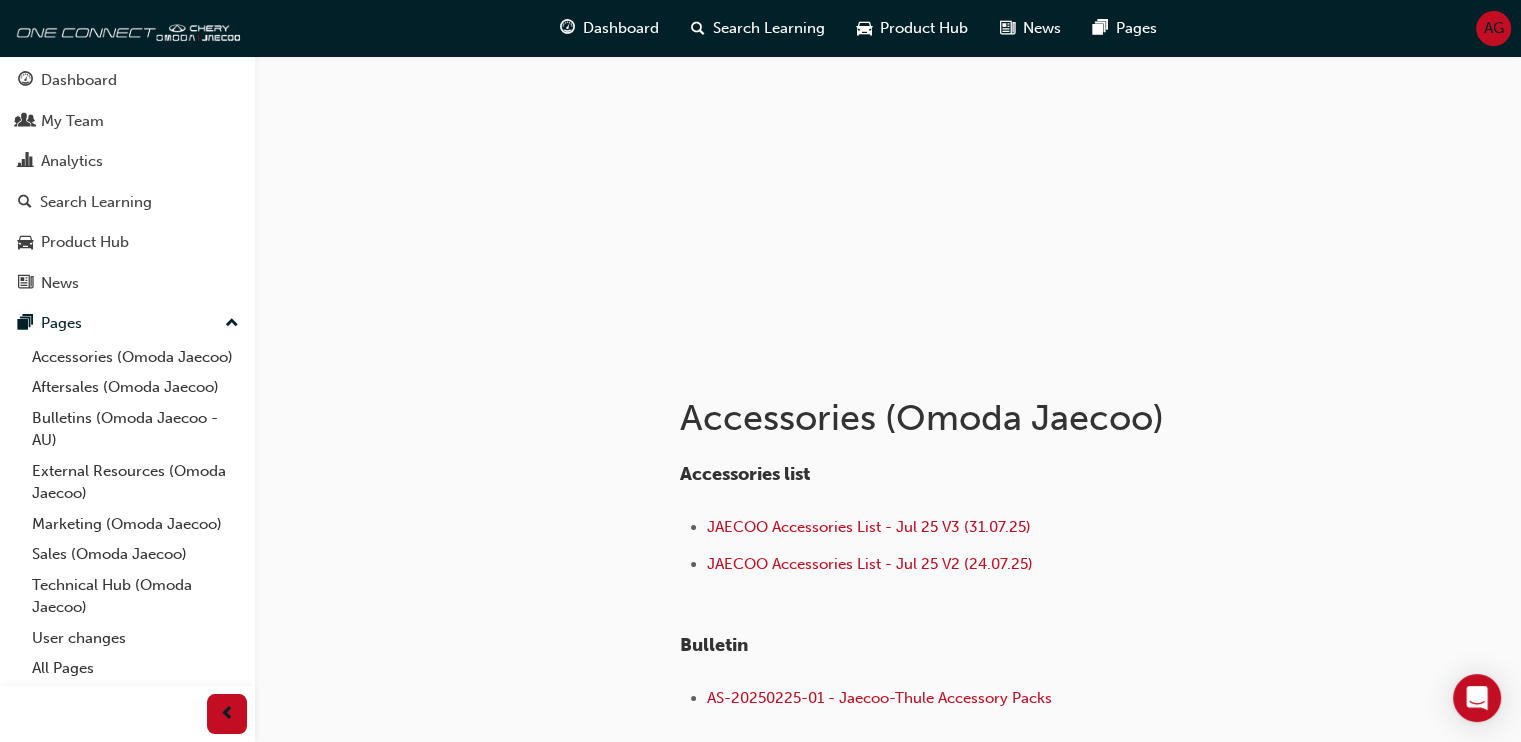 scroll, scrollTop: 0, scrollLeft: 0, axis: both 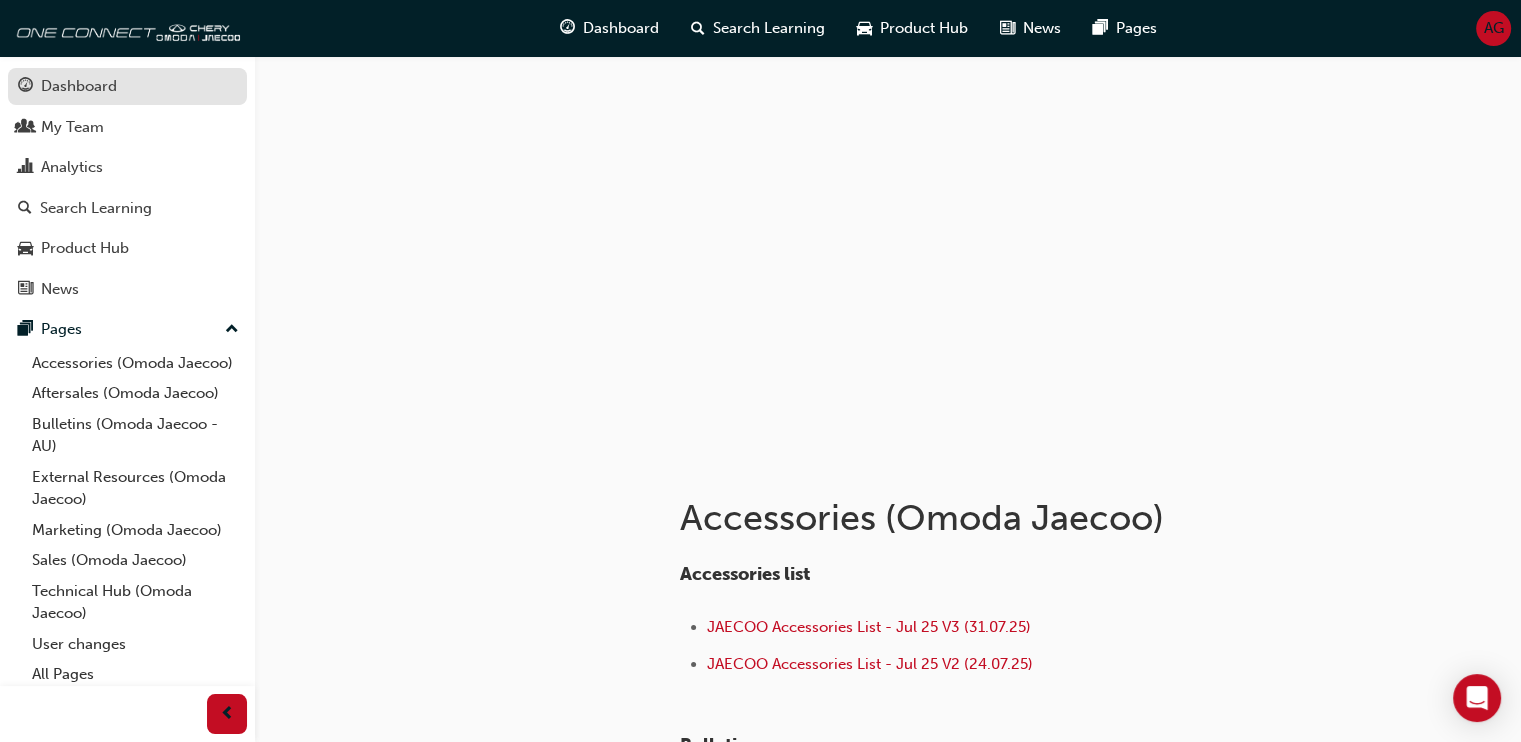 click on "Dashboard" at bounding box center (79, 86) 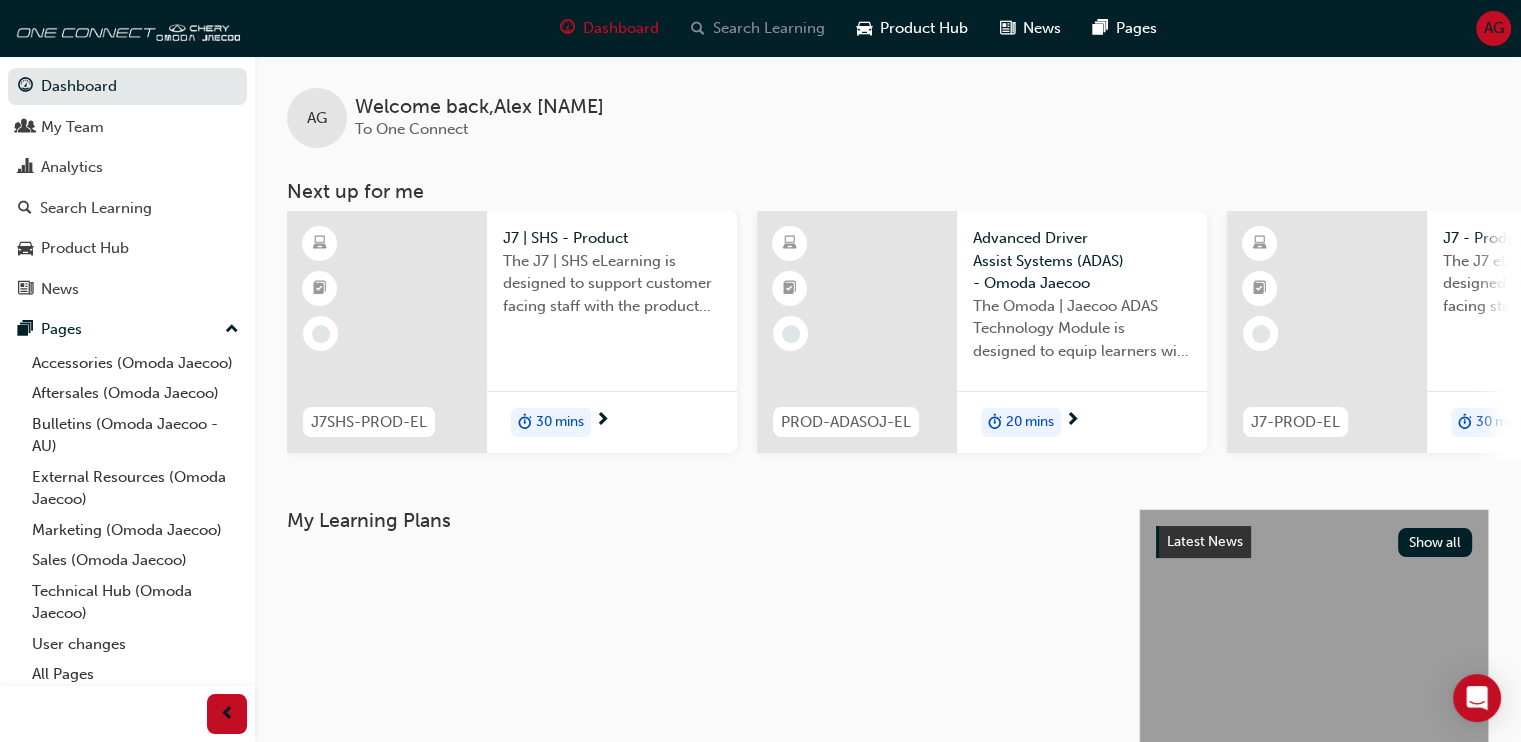 click on "Search Learning" at bounding box center (769, 28) 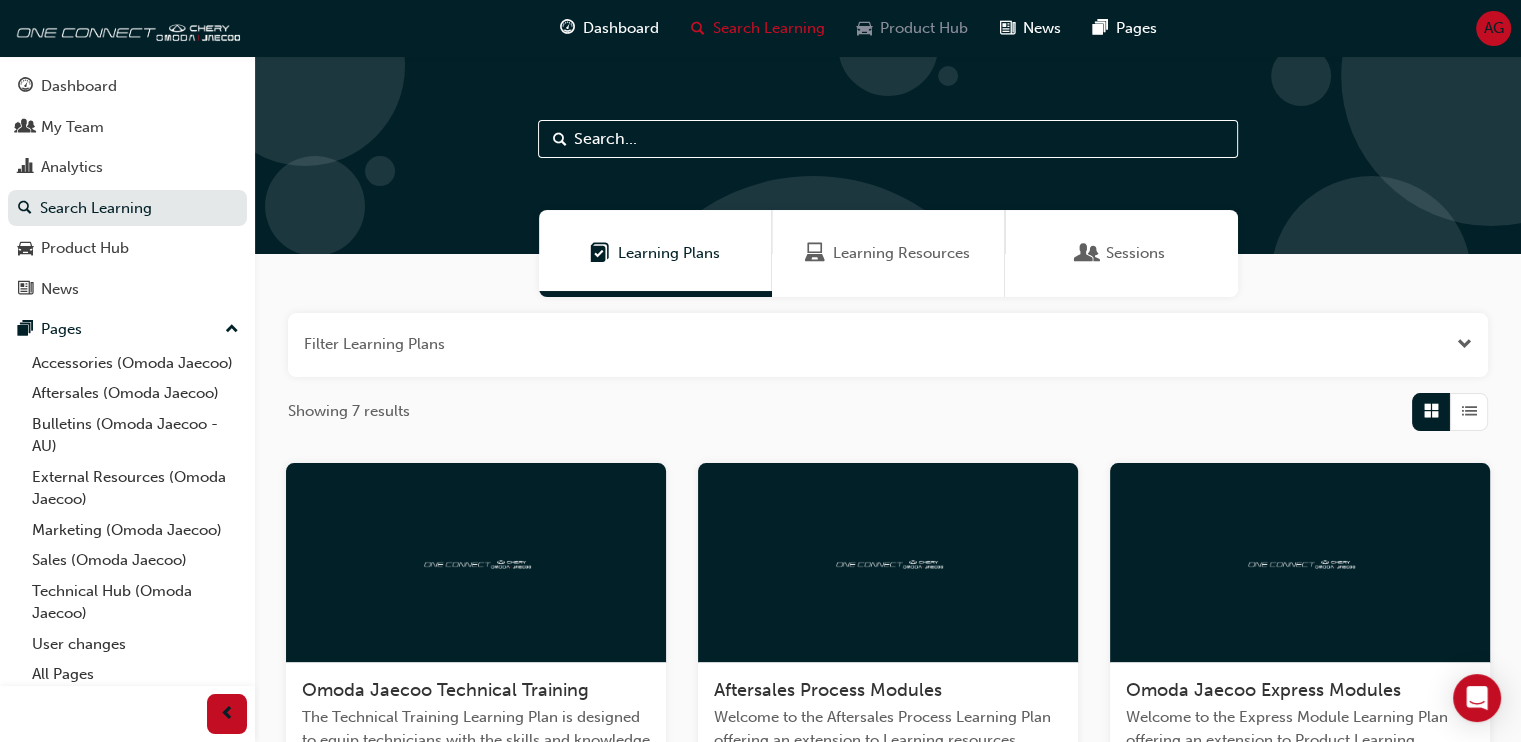 click on "Product Hub" at bounding box center (924, 28) 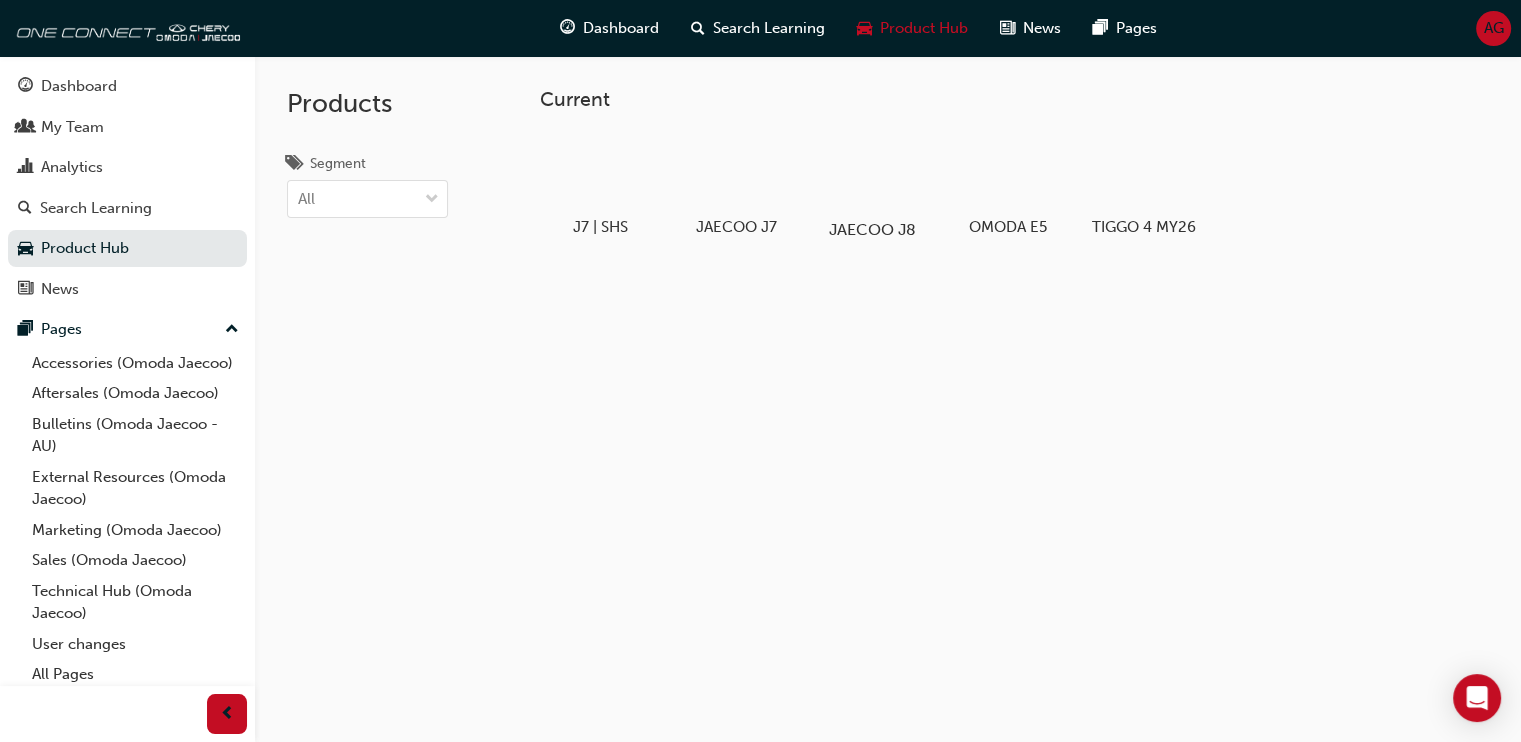 click at bounding box center (872, 172) 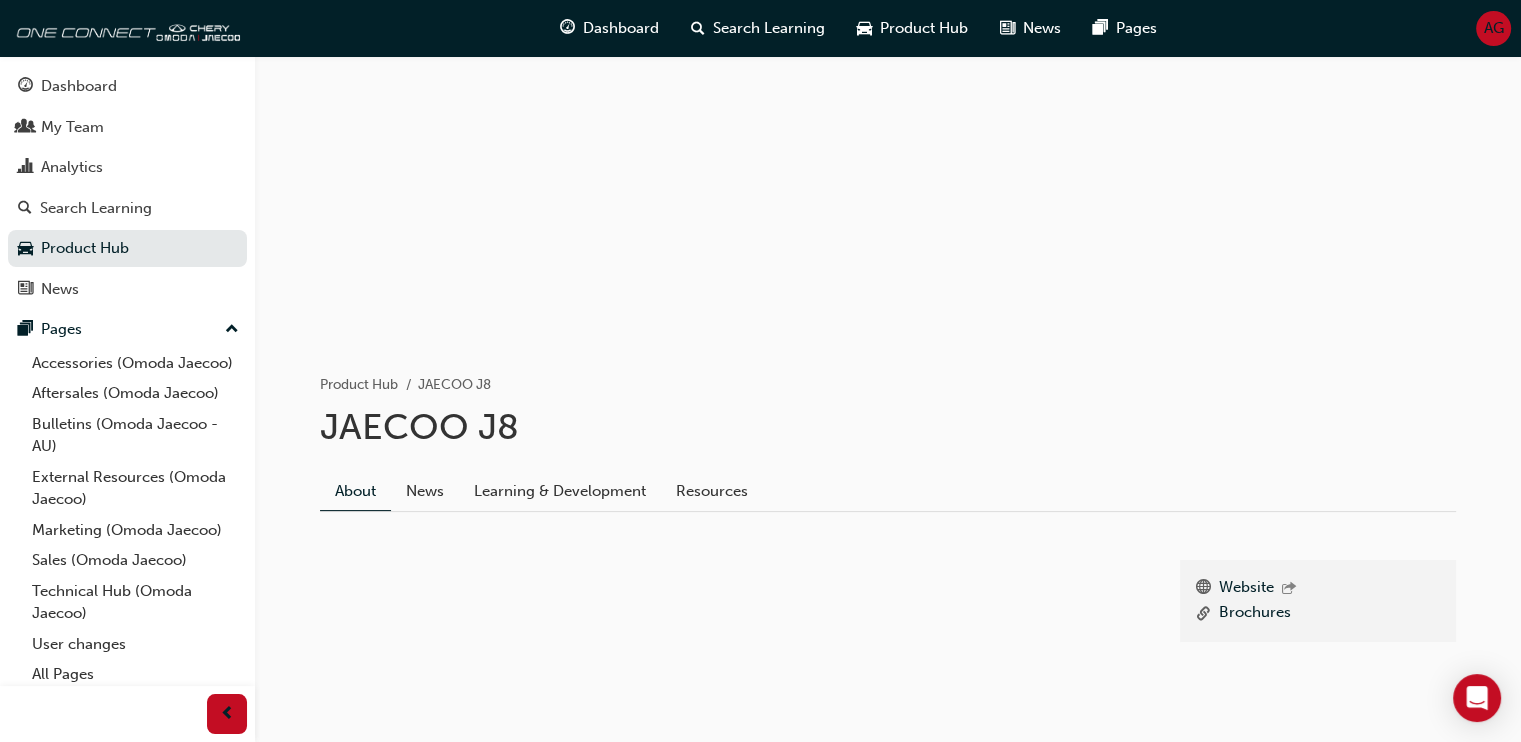 scroll, scrollTop: 0, scrollLeft: 0, axis: both 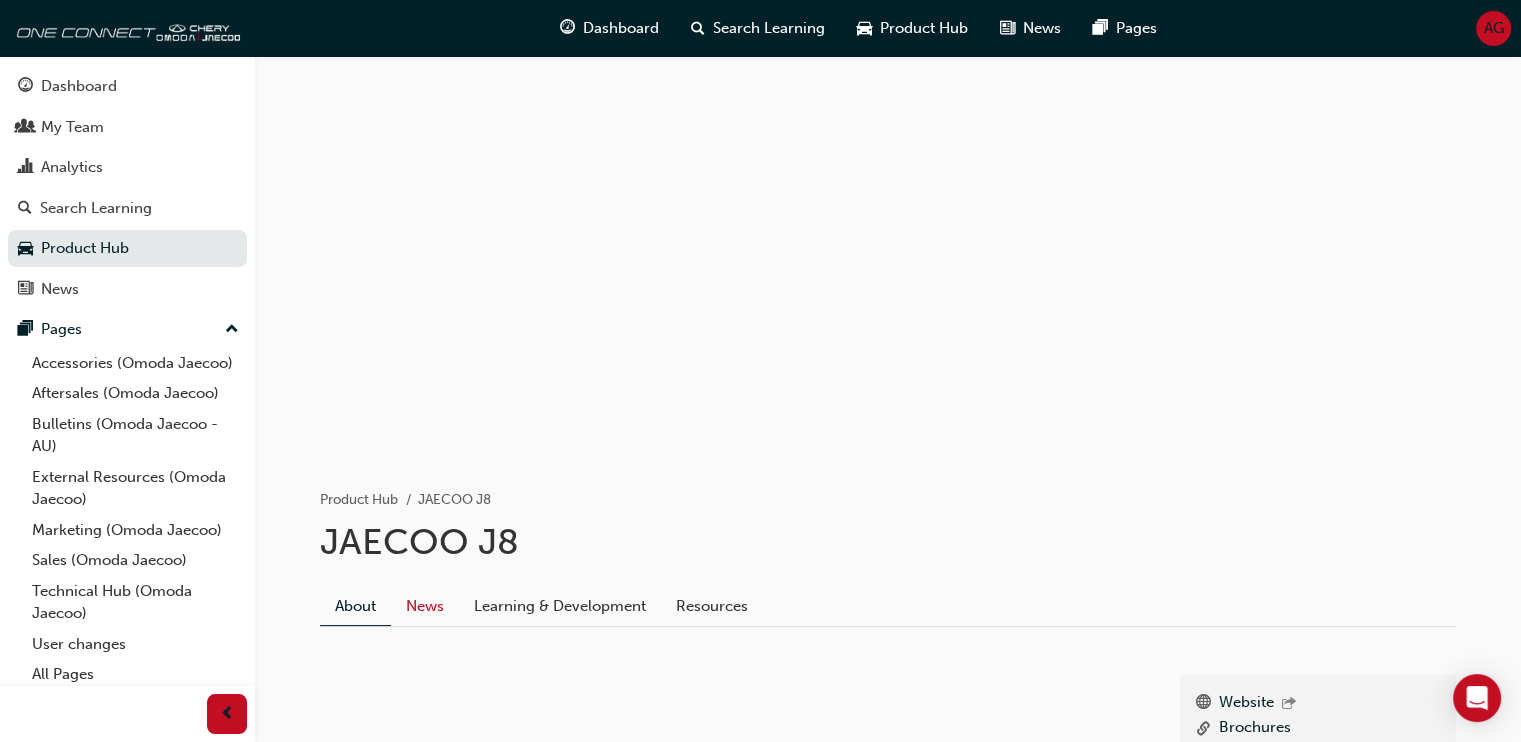 click on "News" at bounding box center (425, 606) 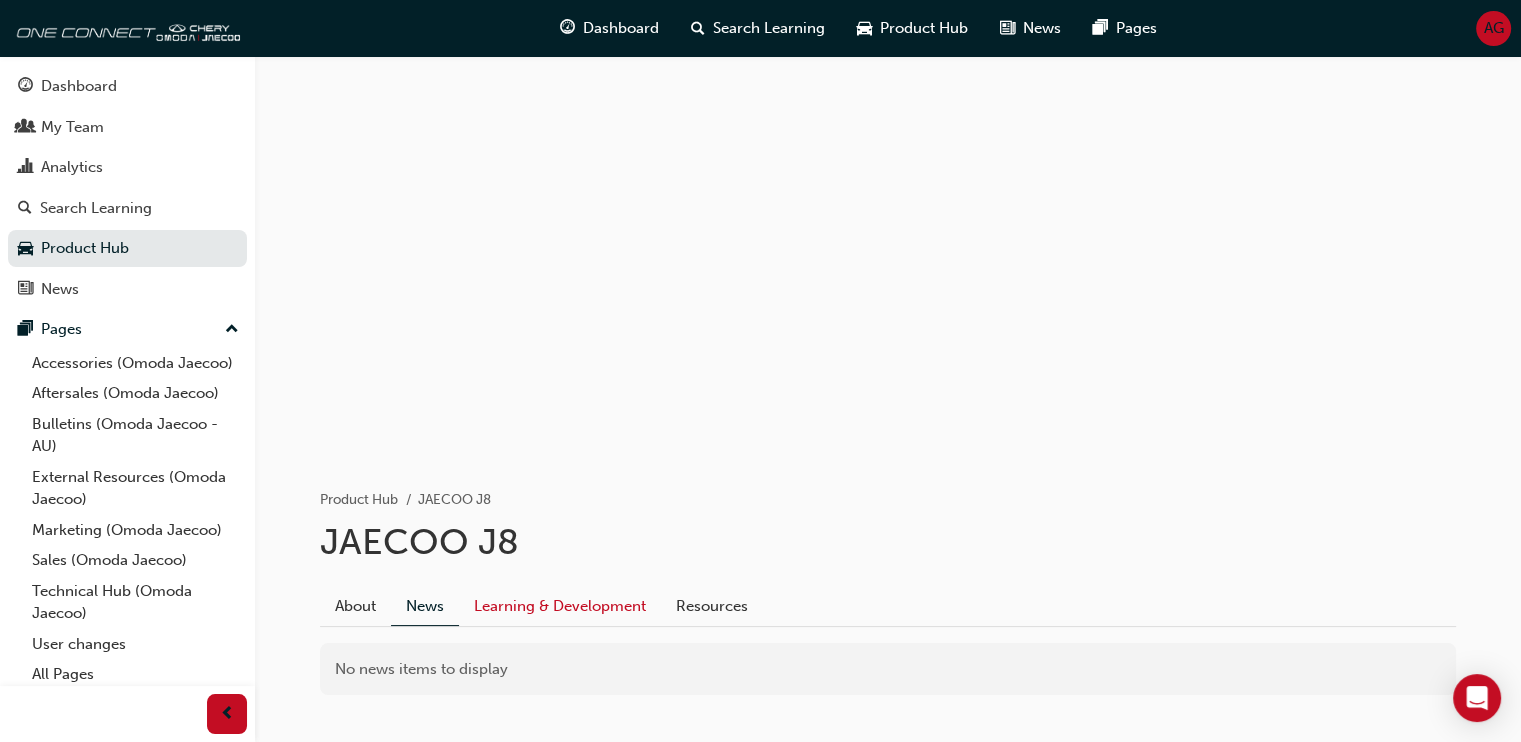 click on "Learning & Development" at bounding box center [560, 606] 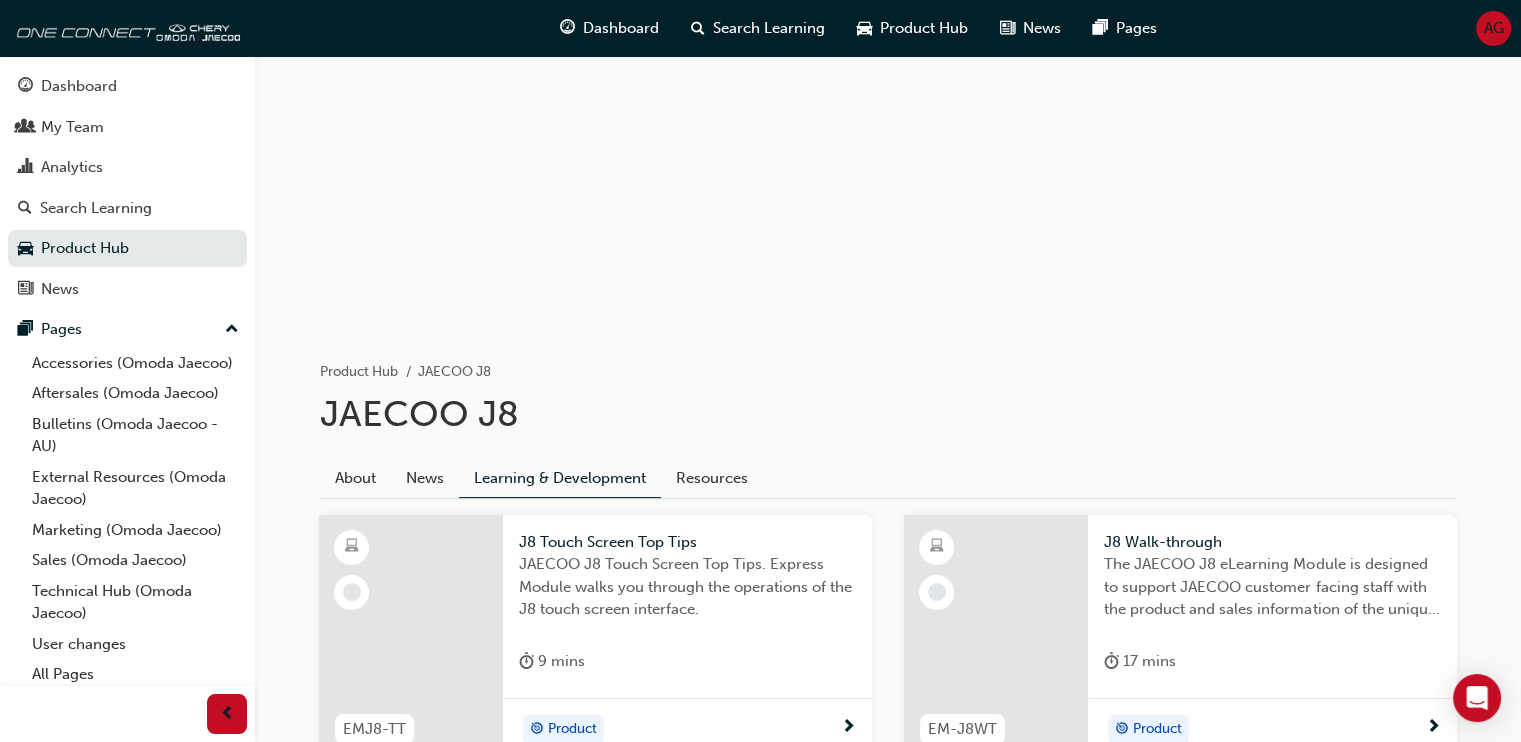scroll, scrollTop: 0, scrollLeft: 0, axis: both 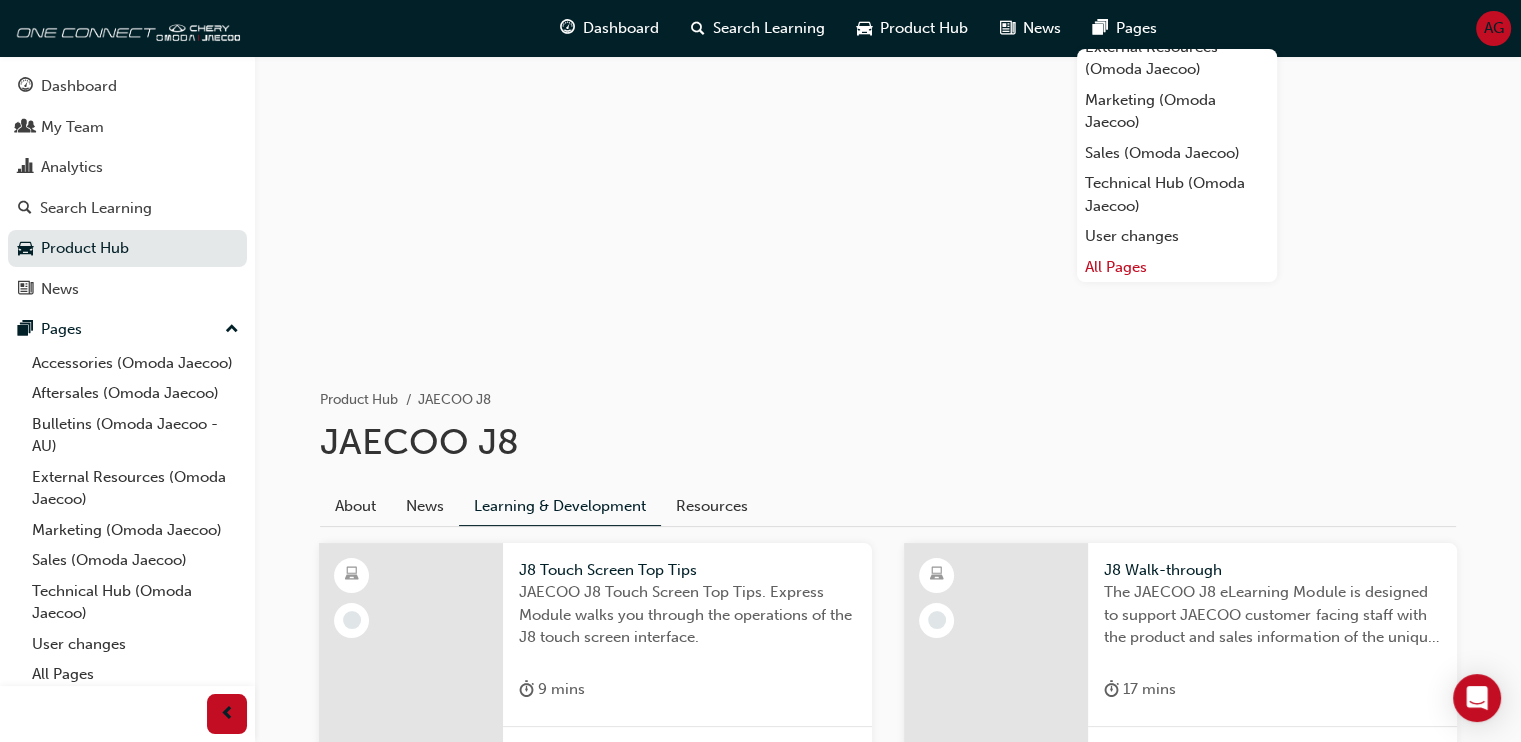 click on "All Pages" at bounding box center [1177, 267] 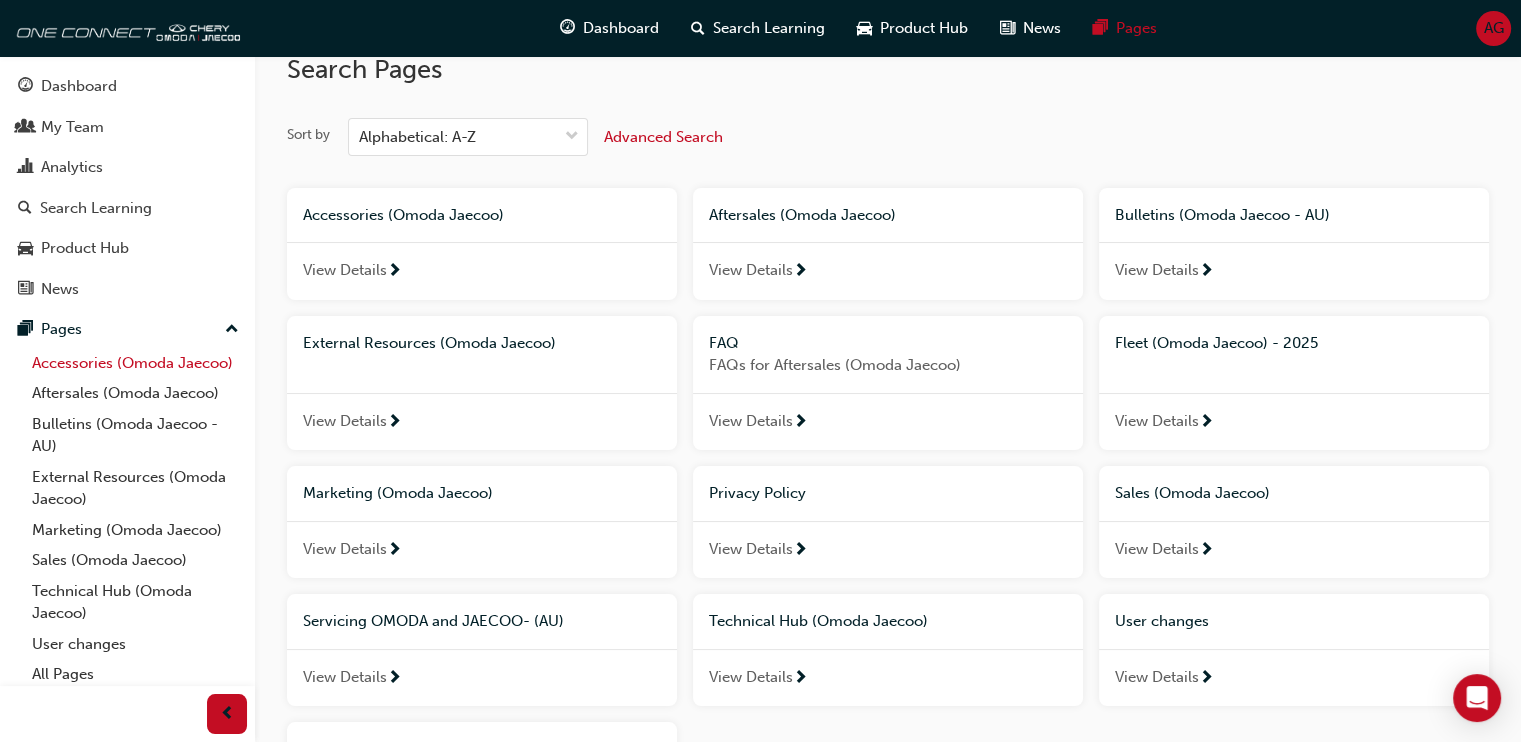 scroll, scrollTop: 0, scrollLeft: 0, axis: both 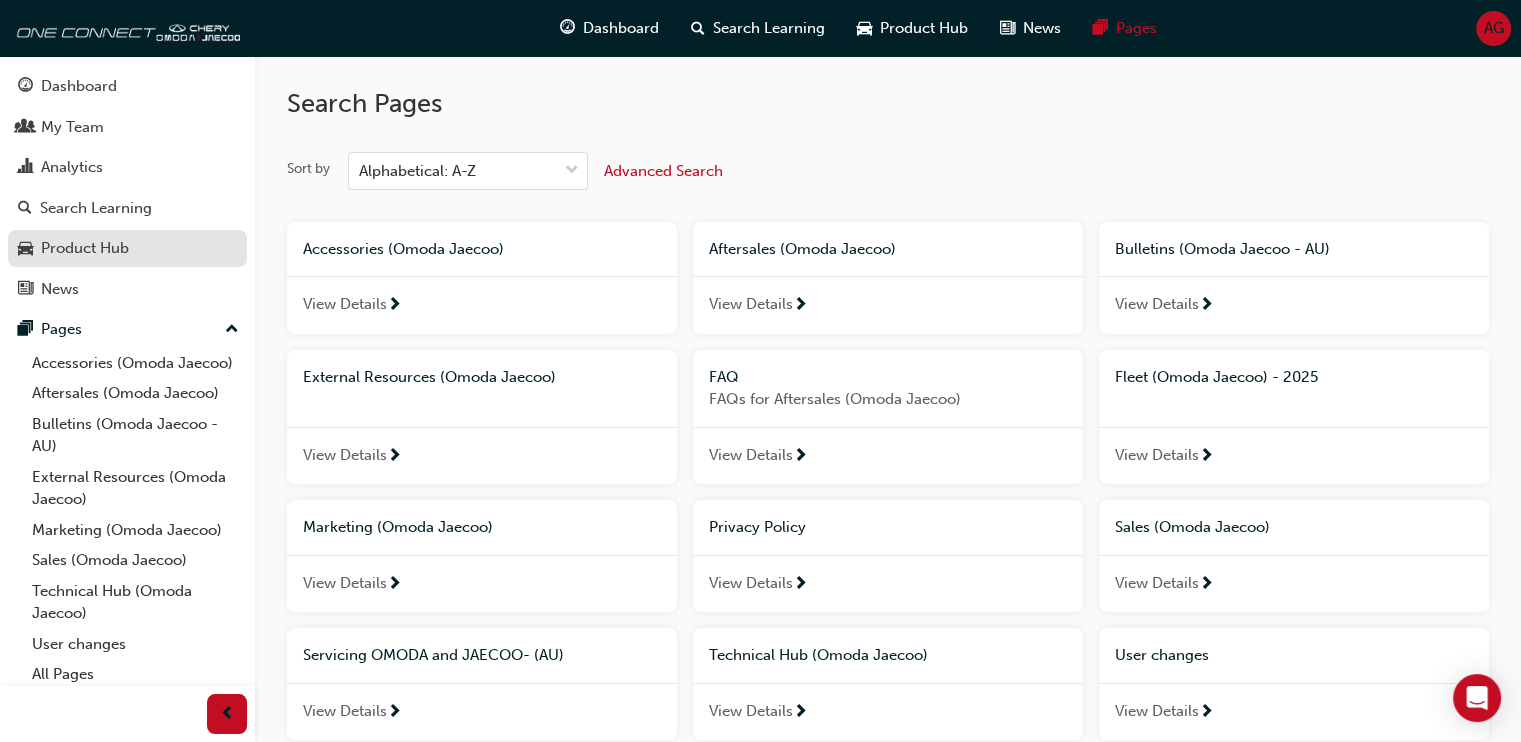 click on "Product Hub" at bounding box center [85, 248] 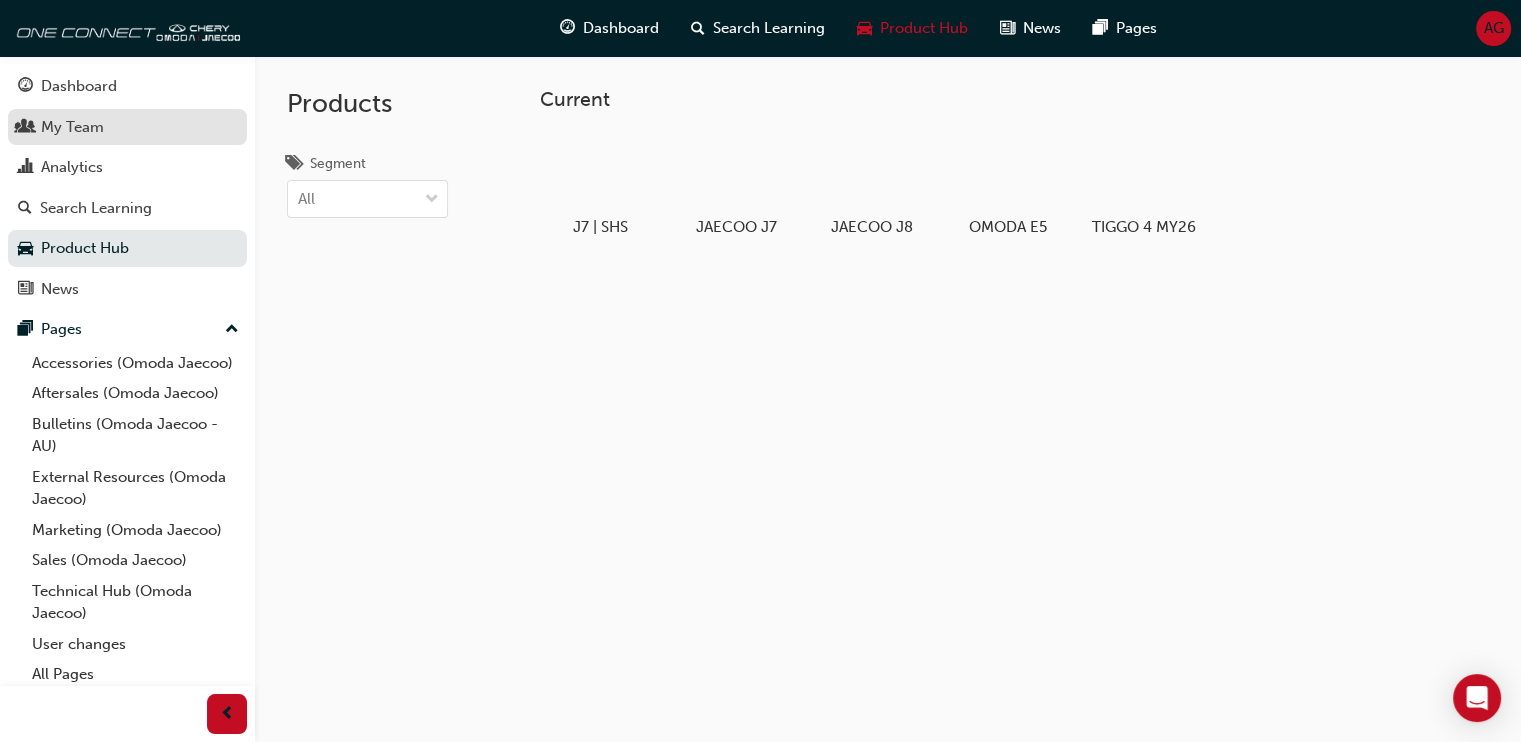 click on "My Team" at bounding box center (72, 127) 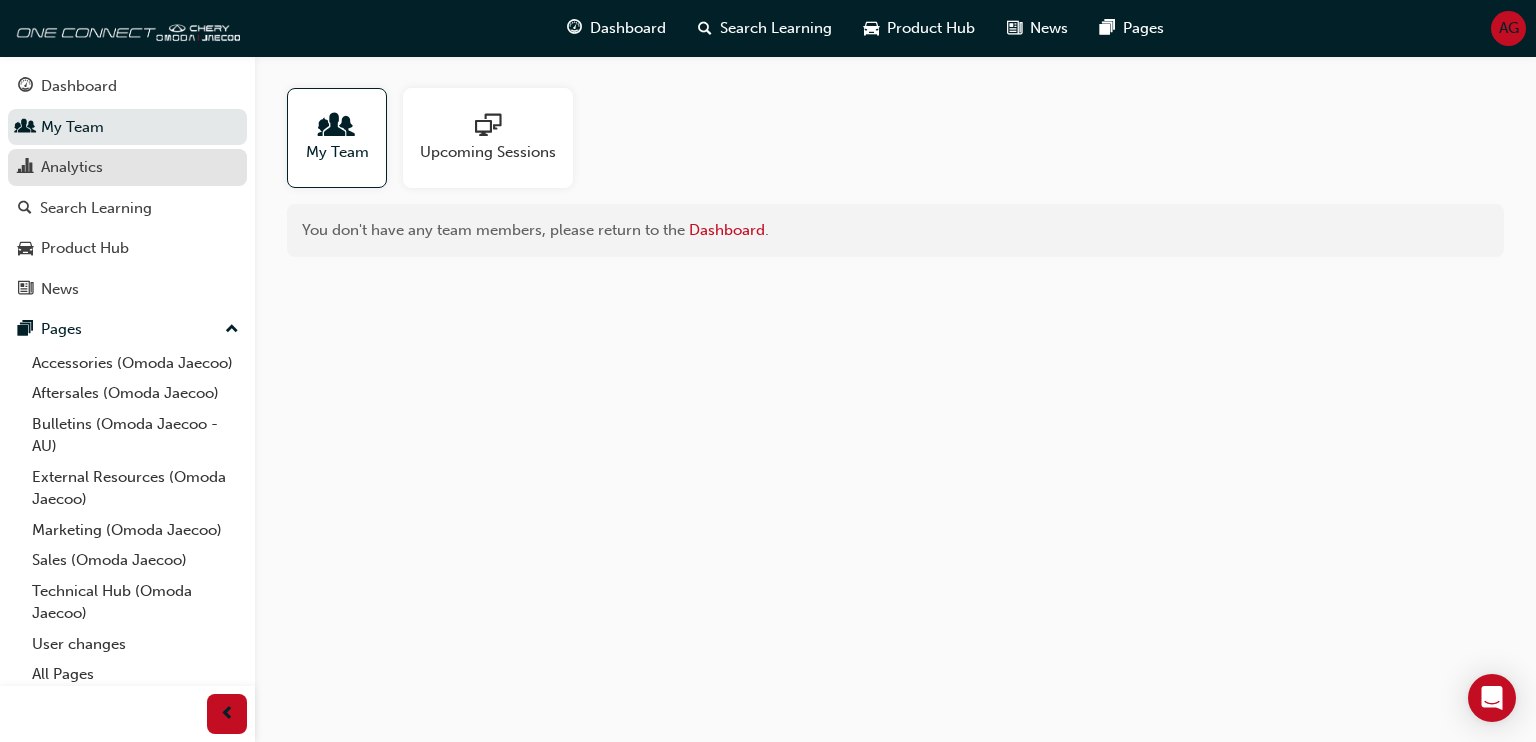 click on "Analytics" at bounding box center [72, 167] 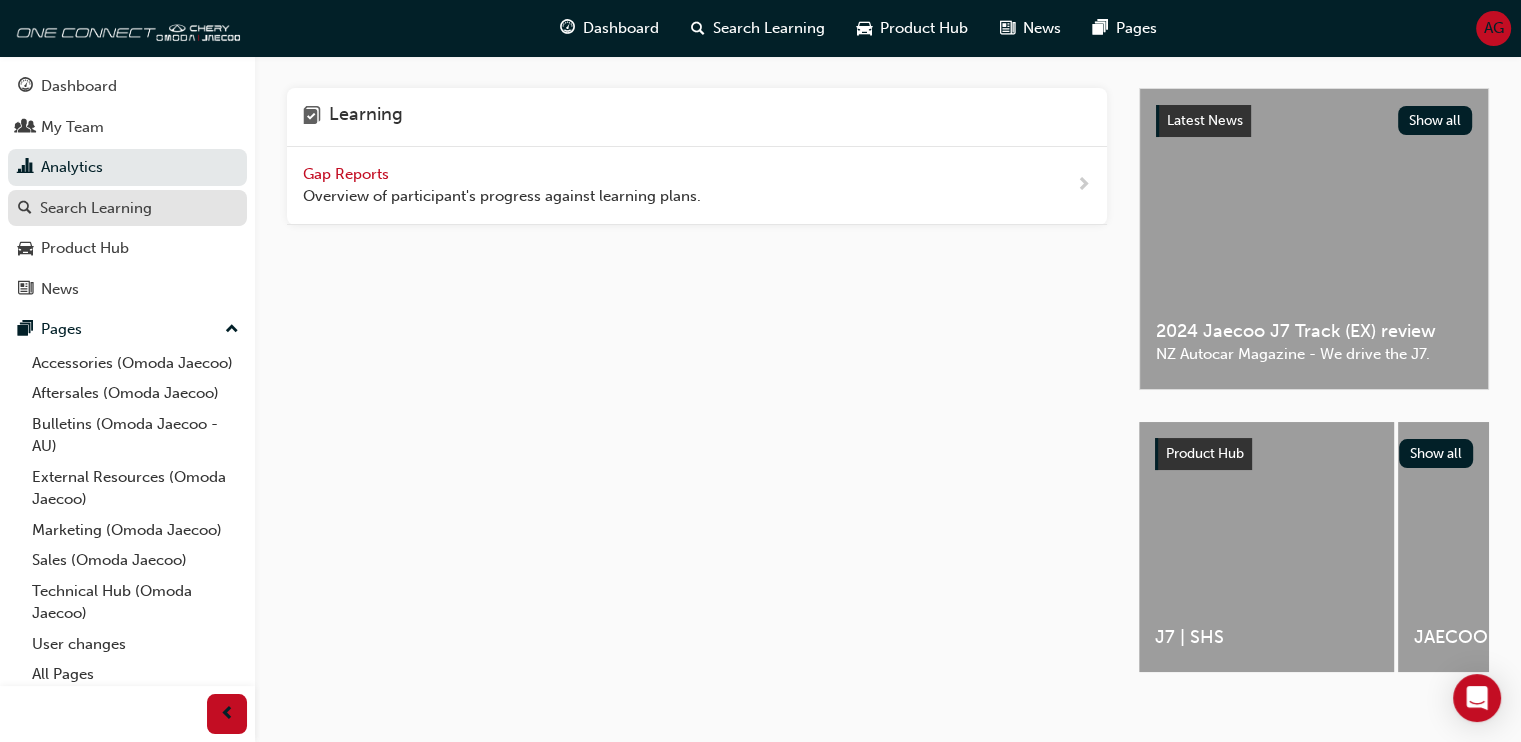 click on "Search Learning" at bounding box center [96, 208] 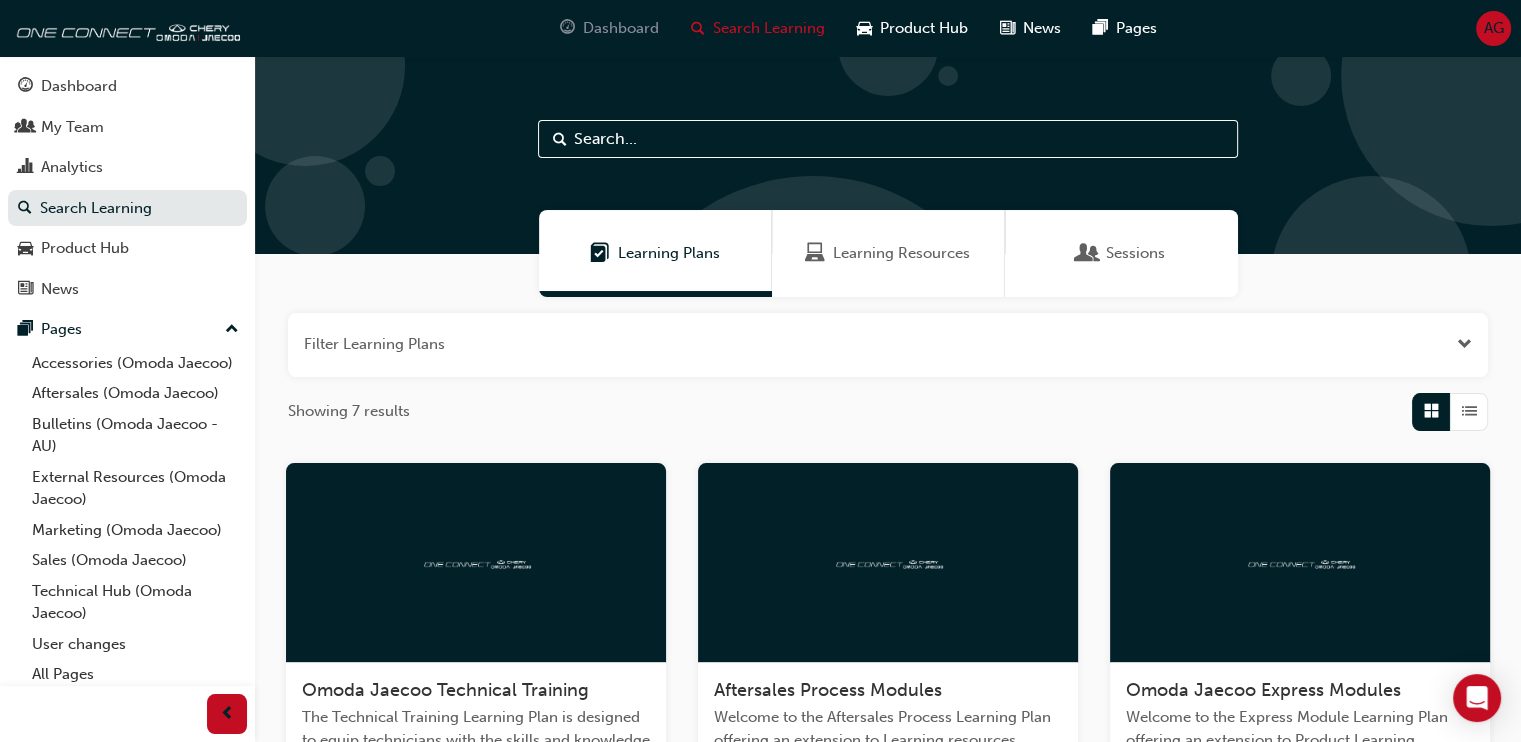 click on "Dashboard" at bounding box center [621, 28] 